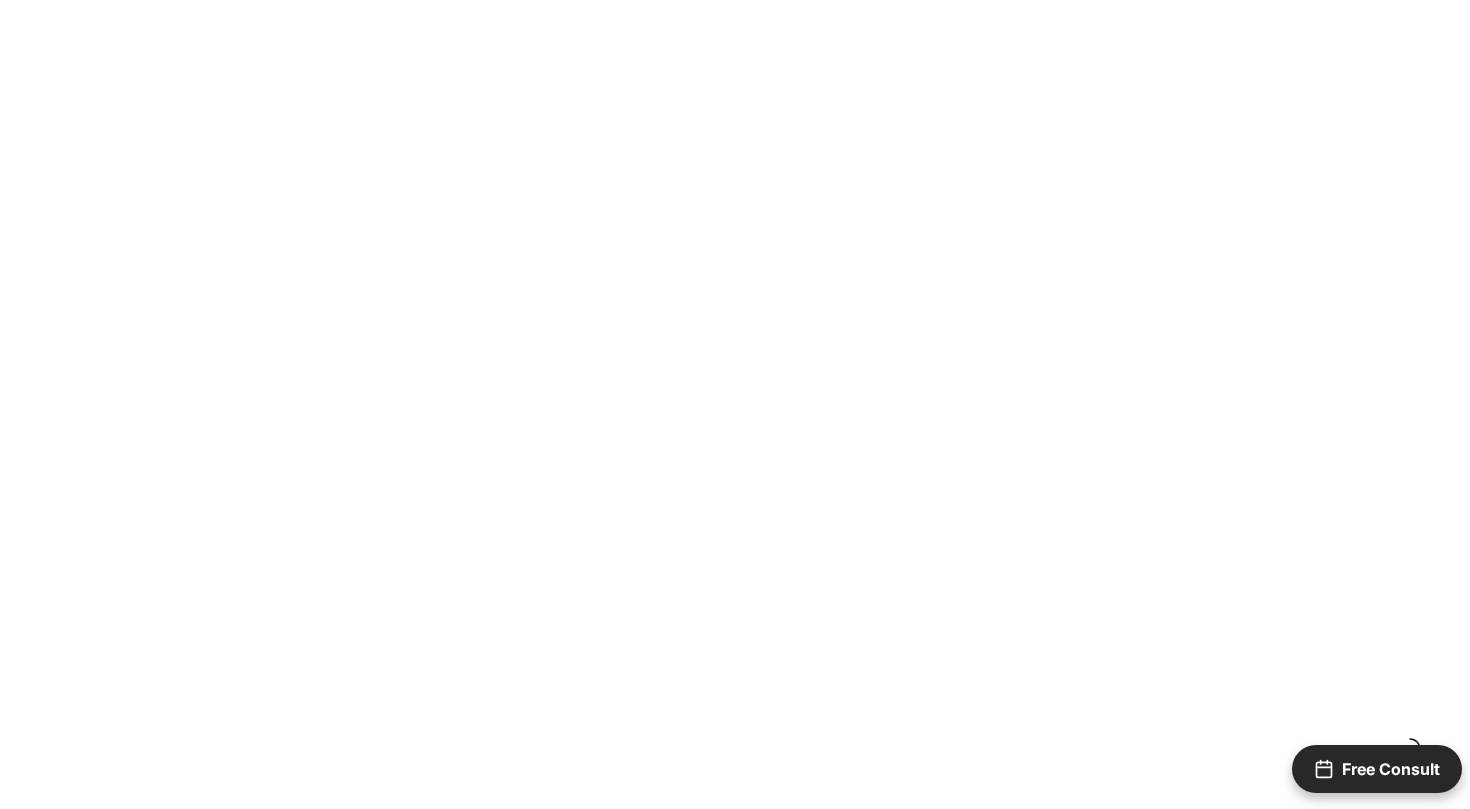 scroll, scrollTop: 0, scrollLeft: 0, axis: both 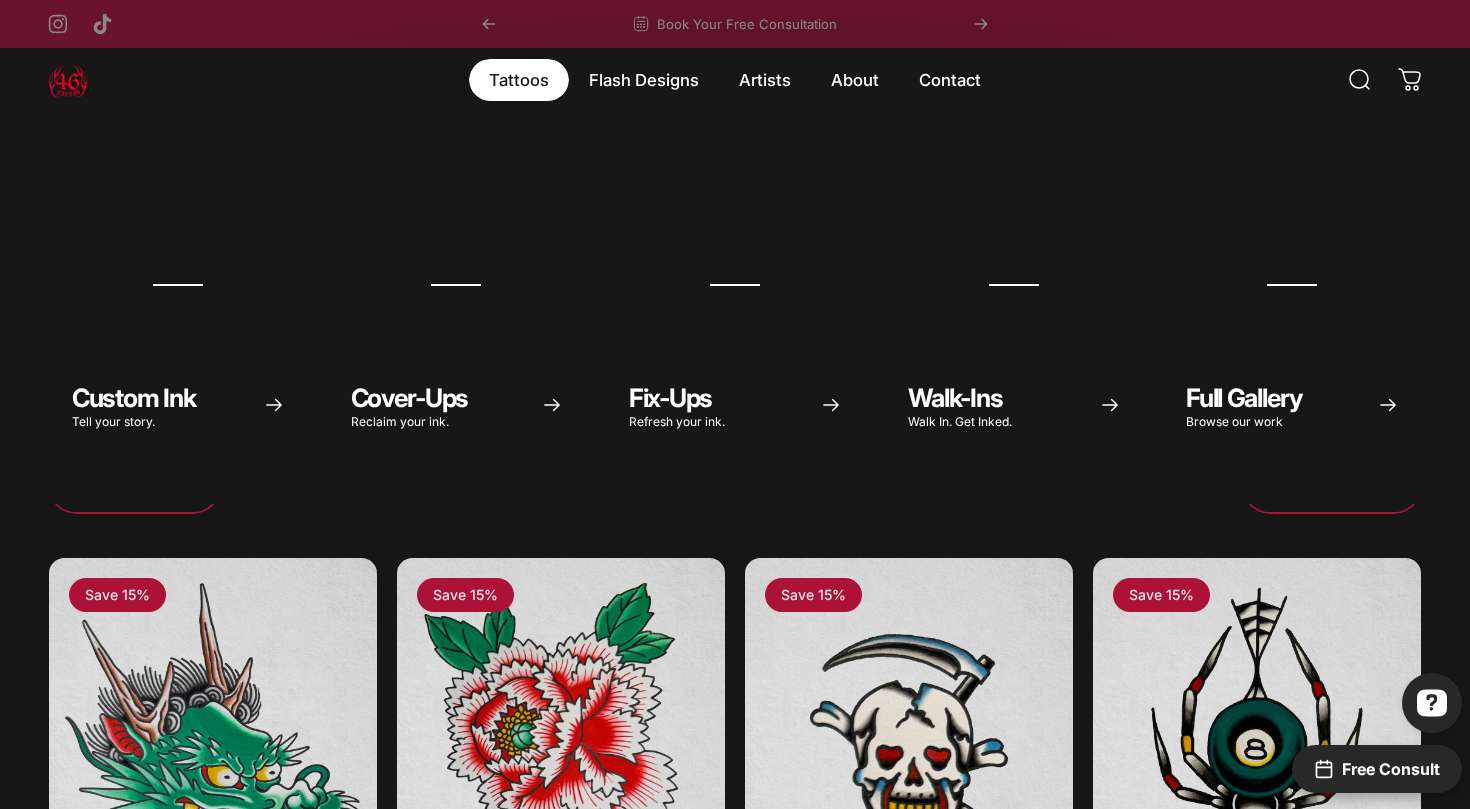 click on "Tattoos Tattoos" at bounding box center [519, 80] 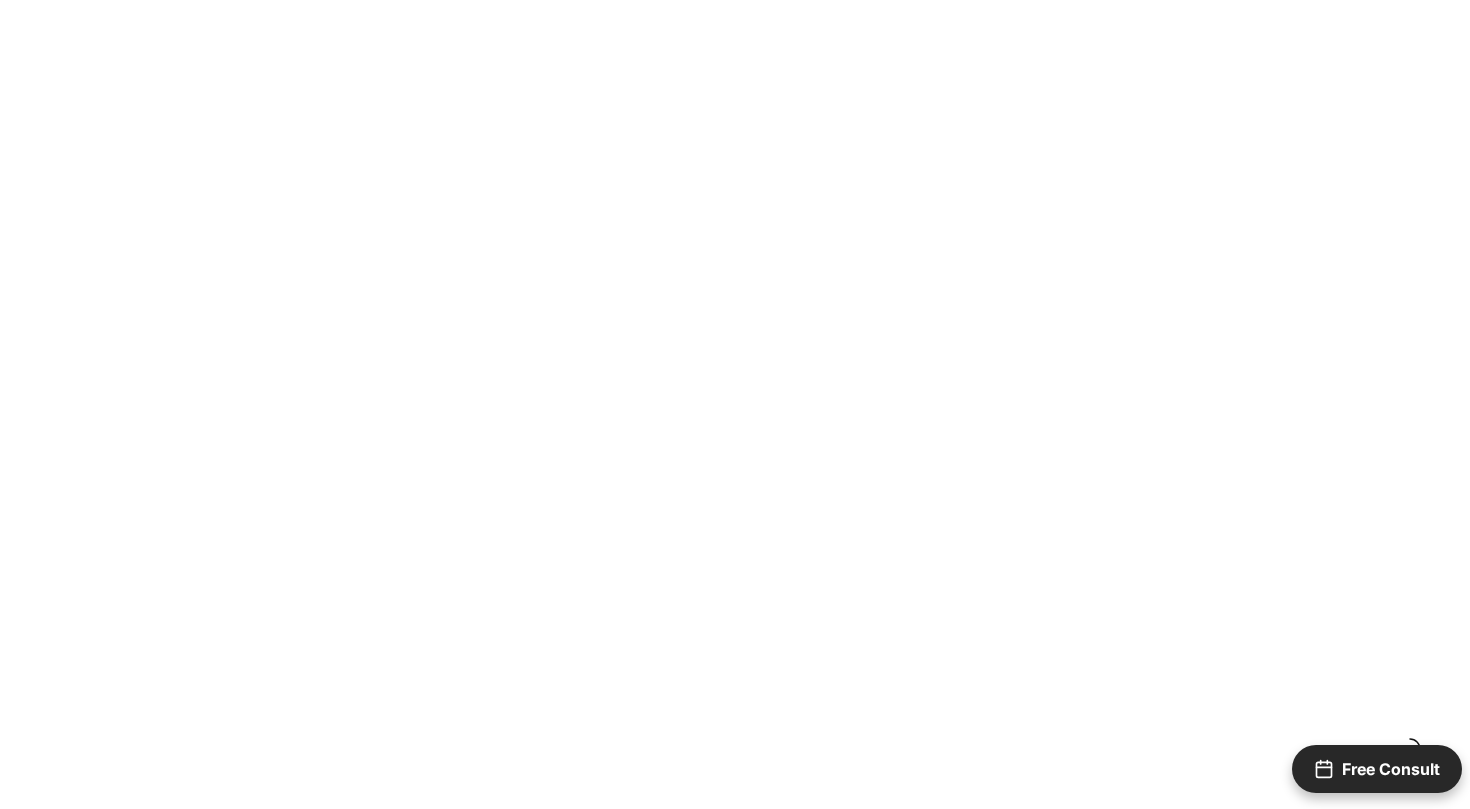 scroll, scrollTop: 0, scrollLeft: 0, axis: both 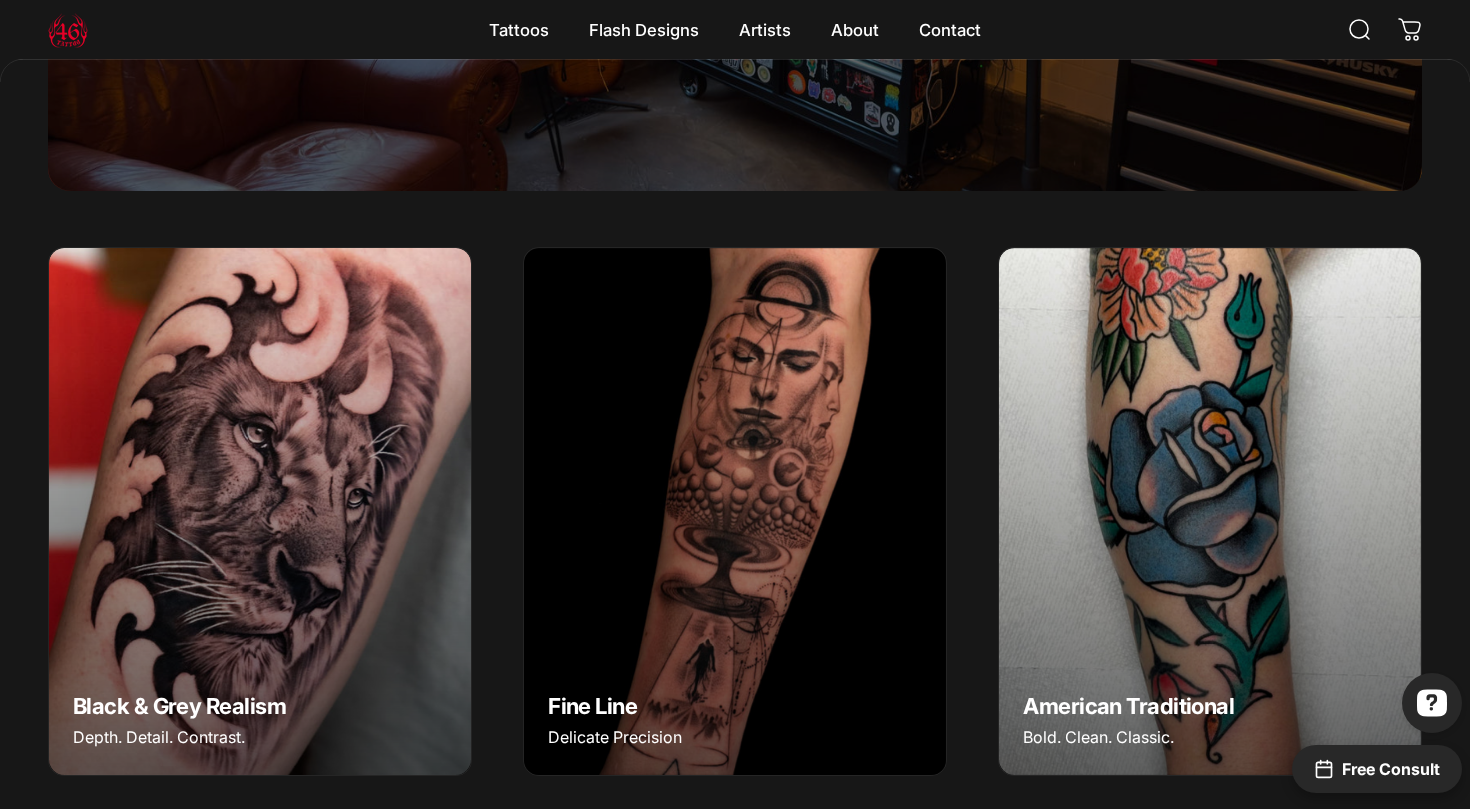 click at bounding box center (259, 510) 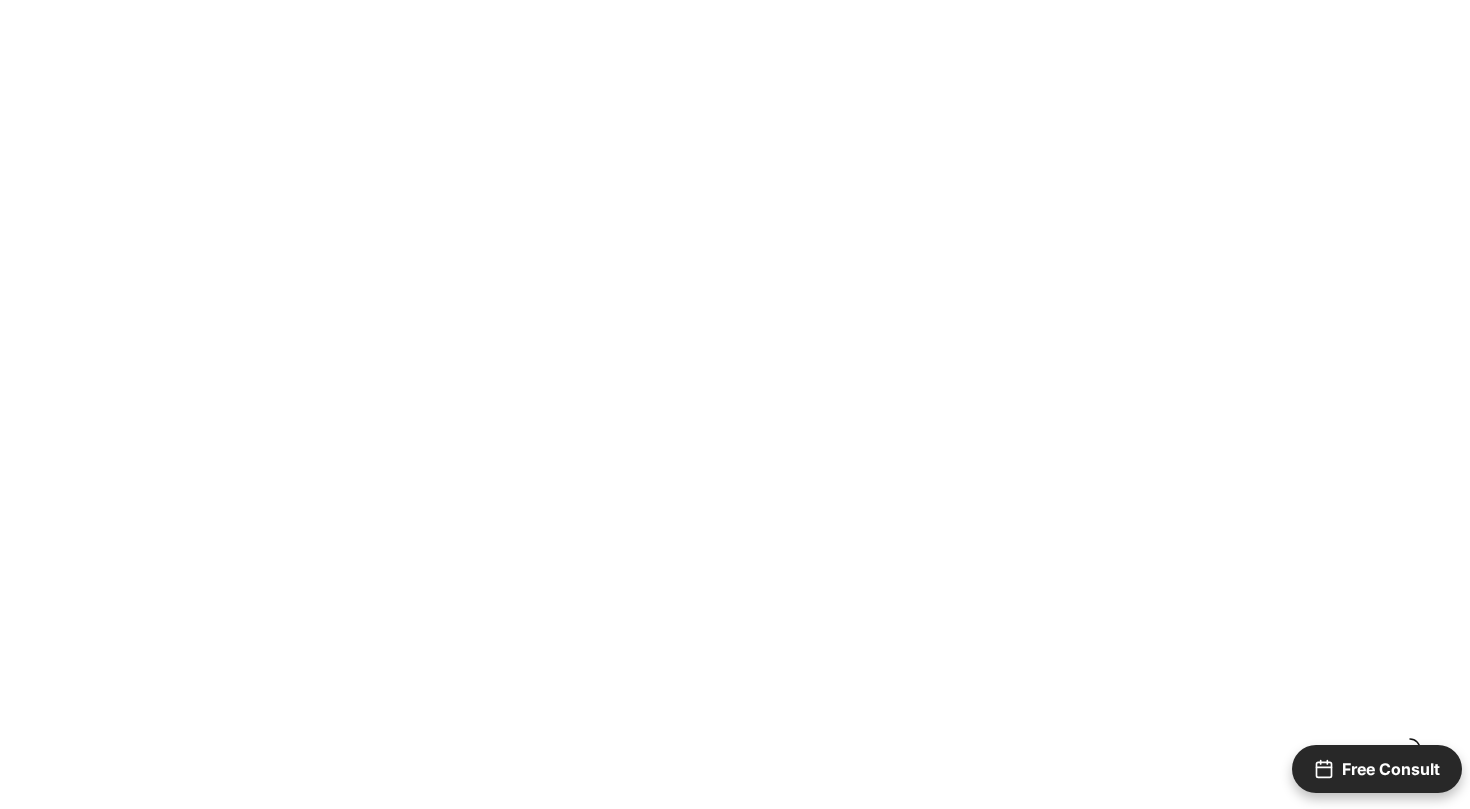 scroll, scrollTop: 0, scrollLeft: 0, axis: both 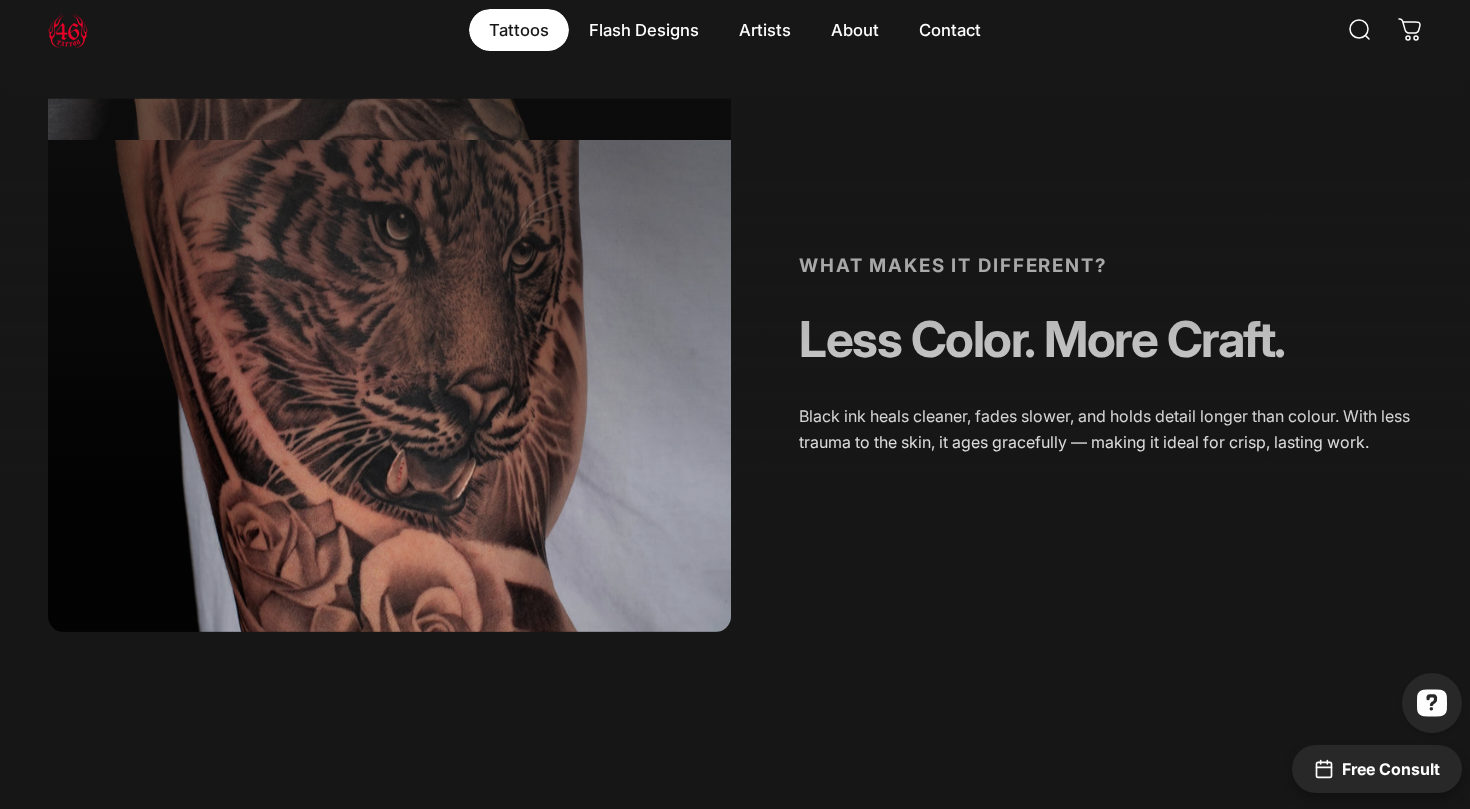 click on "Tattoos Tattoos" at bounding box center (519, 30) 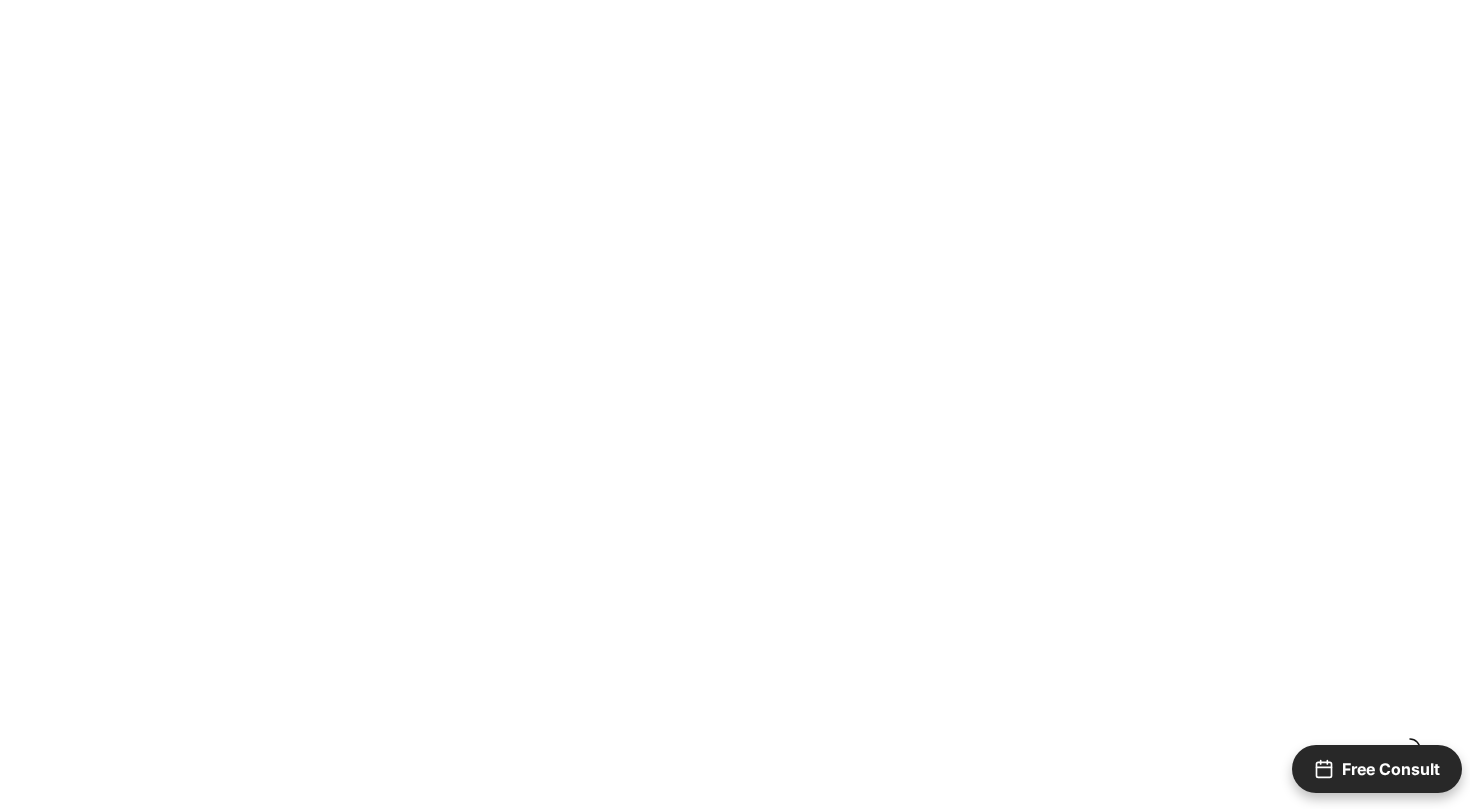 scroll, scrollTop: 0, scrollLeft: 0, axis: both 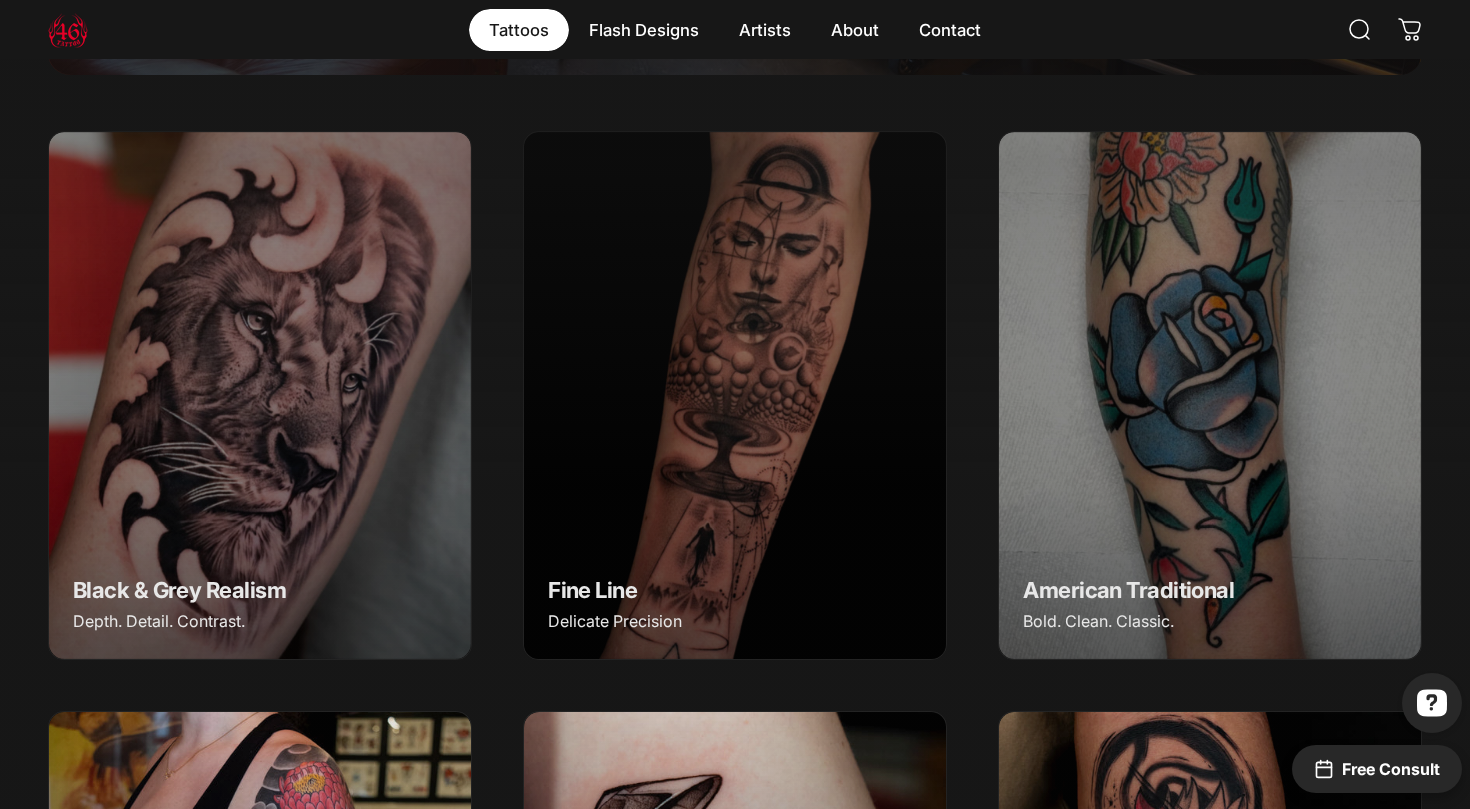 click on "Custom Ink
Tell your story.
Cover-Ups
Reclaim your ink.
Fix-Ups
Refresh your ink.
Walk-Ins
Walk In. Get Inked.
Full Gallery
Browse our work" at bounding box center [735, 225] 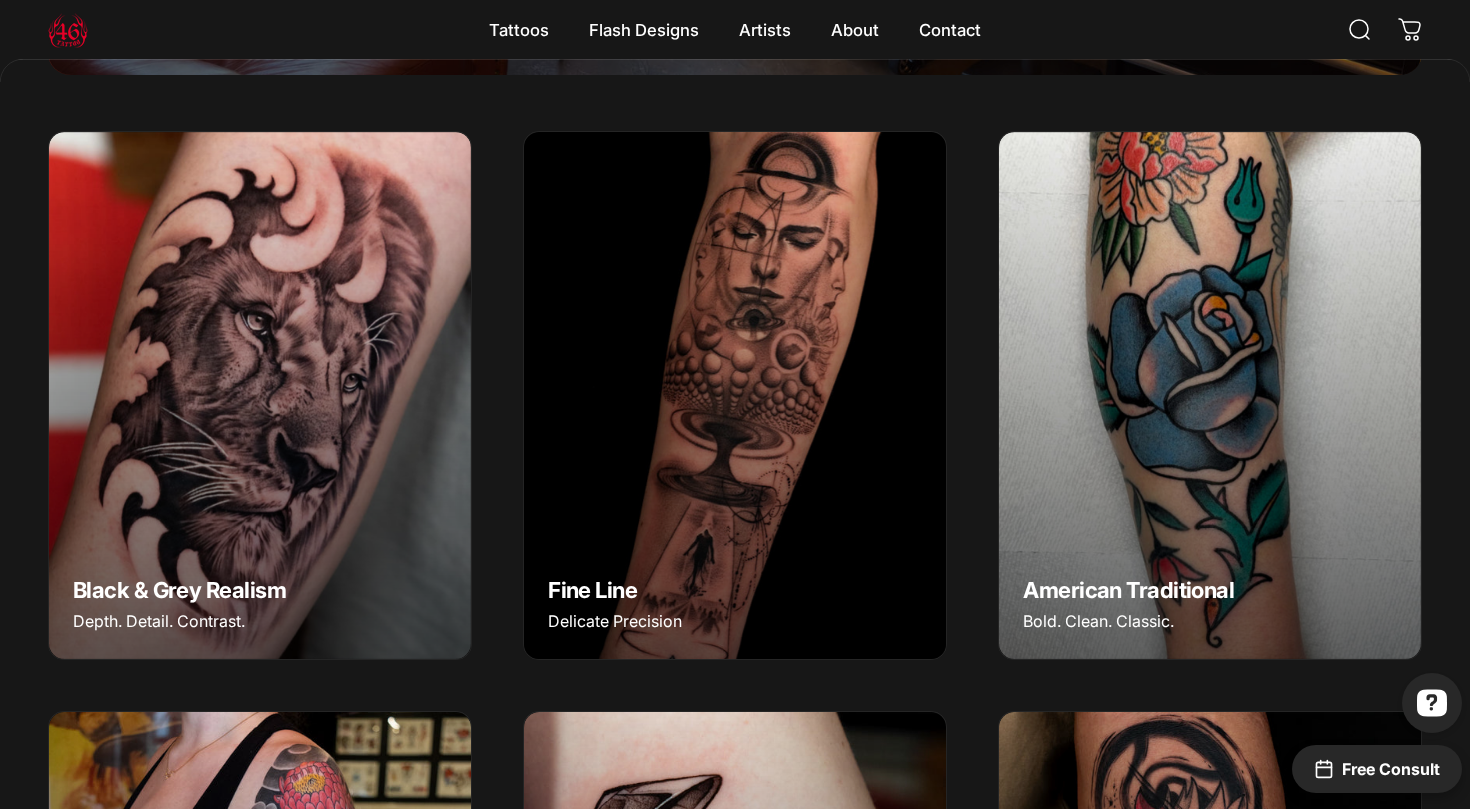 click at bounding box center [735, 394] 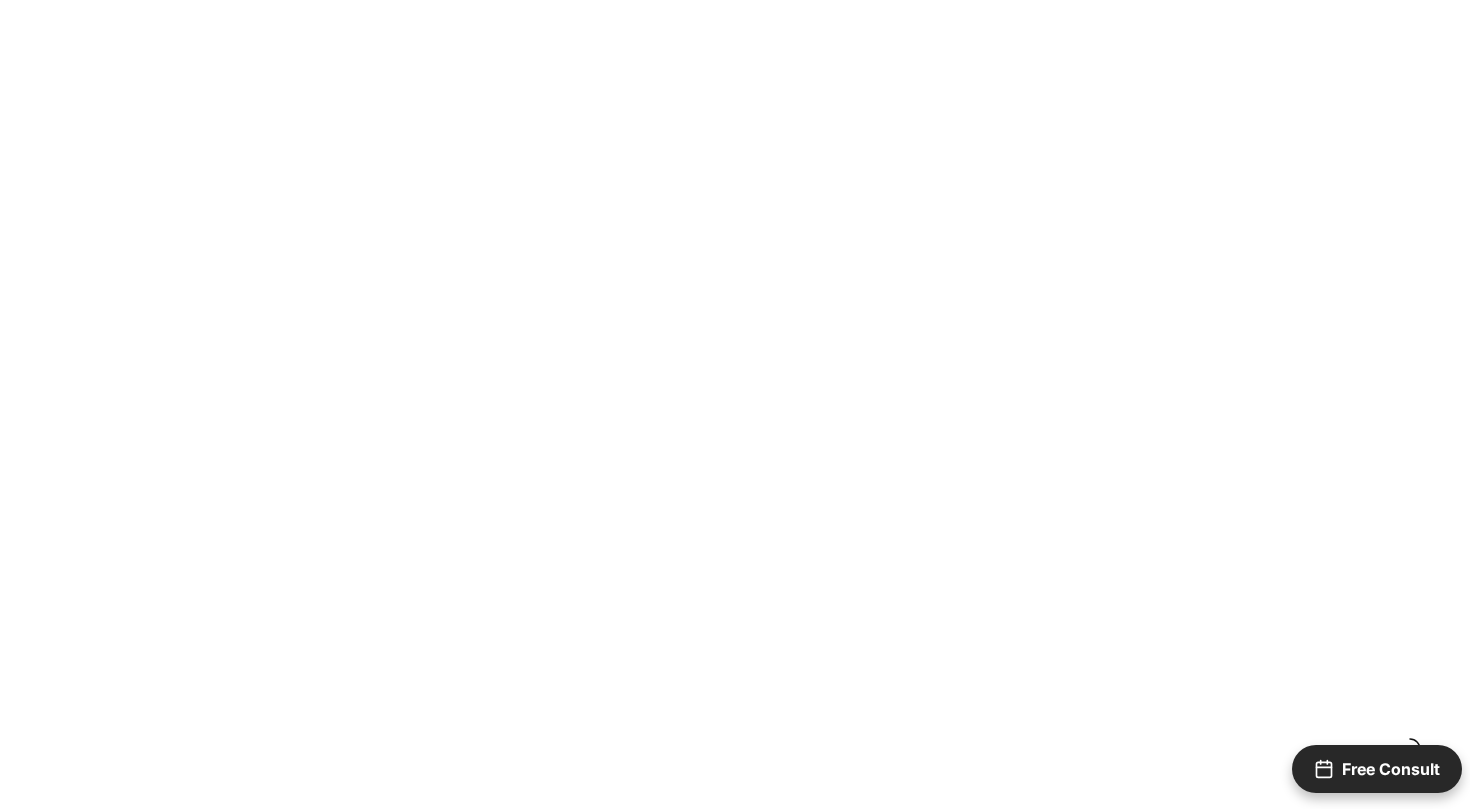 scroll, scrollTop: 0, scrollLeft: 0, axis: both 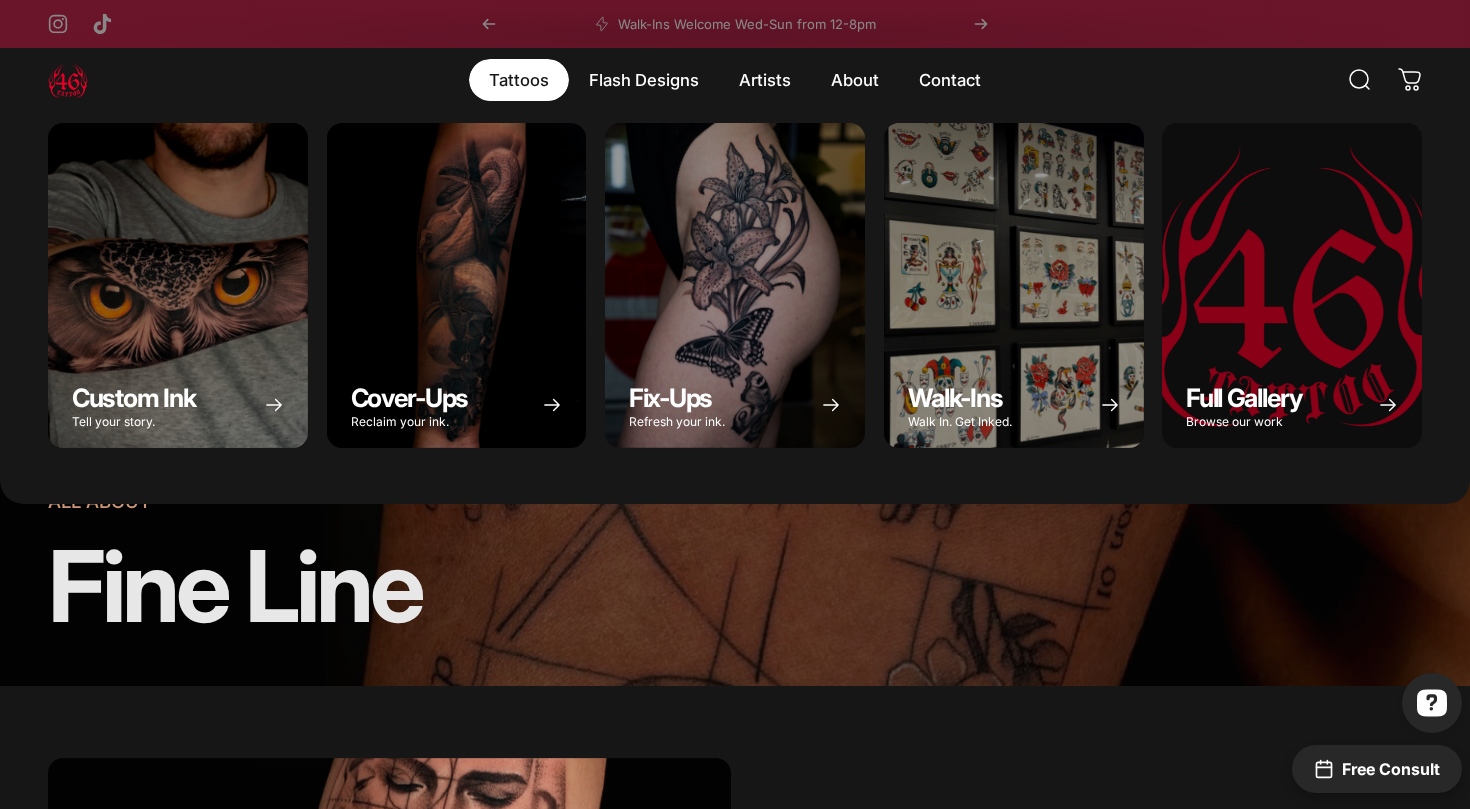 click on "Tattoos Tattoos" at bounding box center (519, 80) 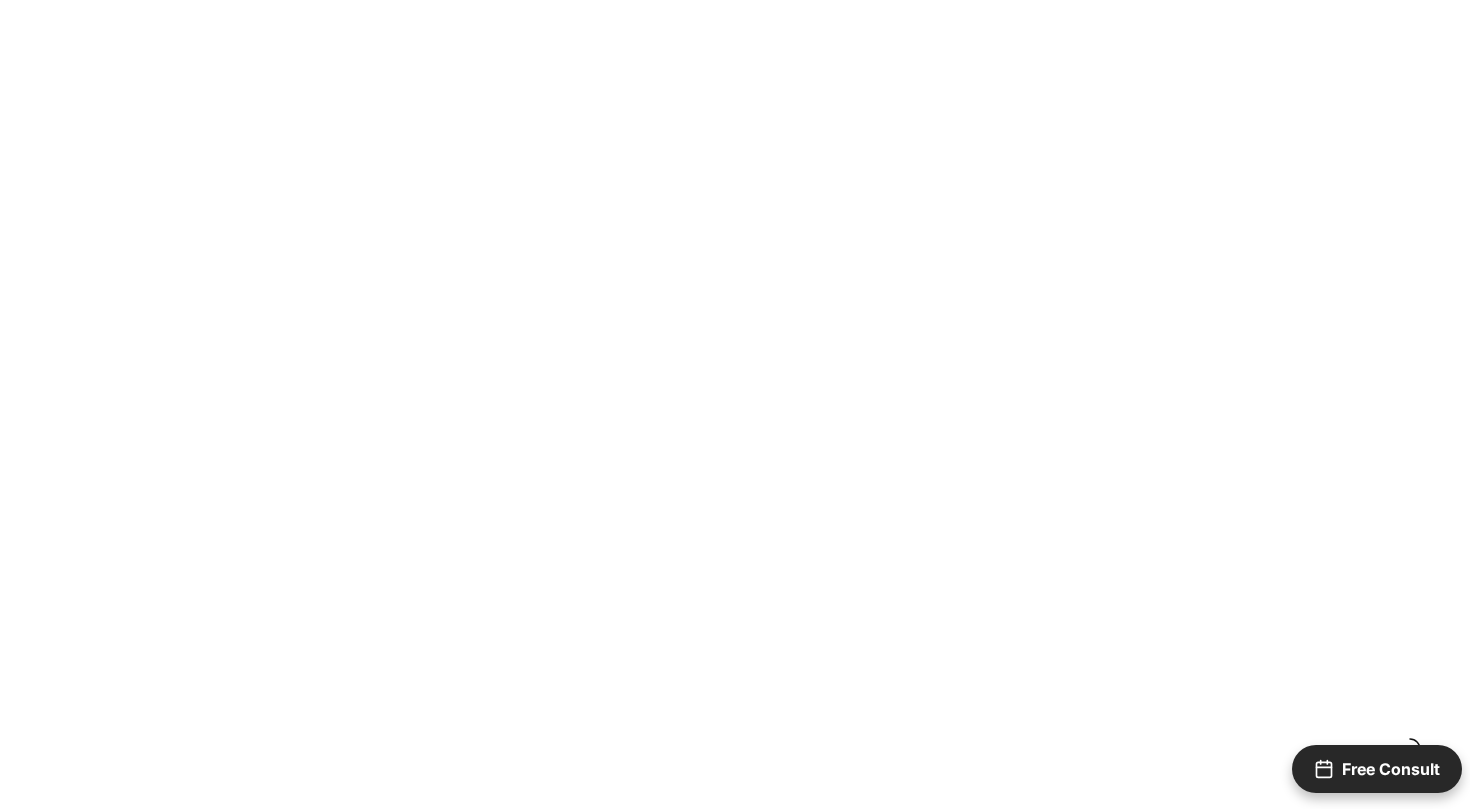 scroll, scrollTop: 0, scrollLeft: 0, axis: both 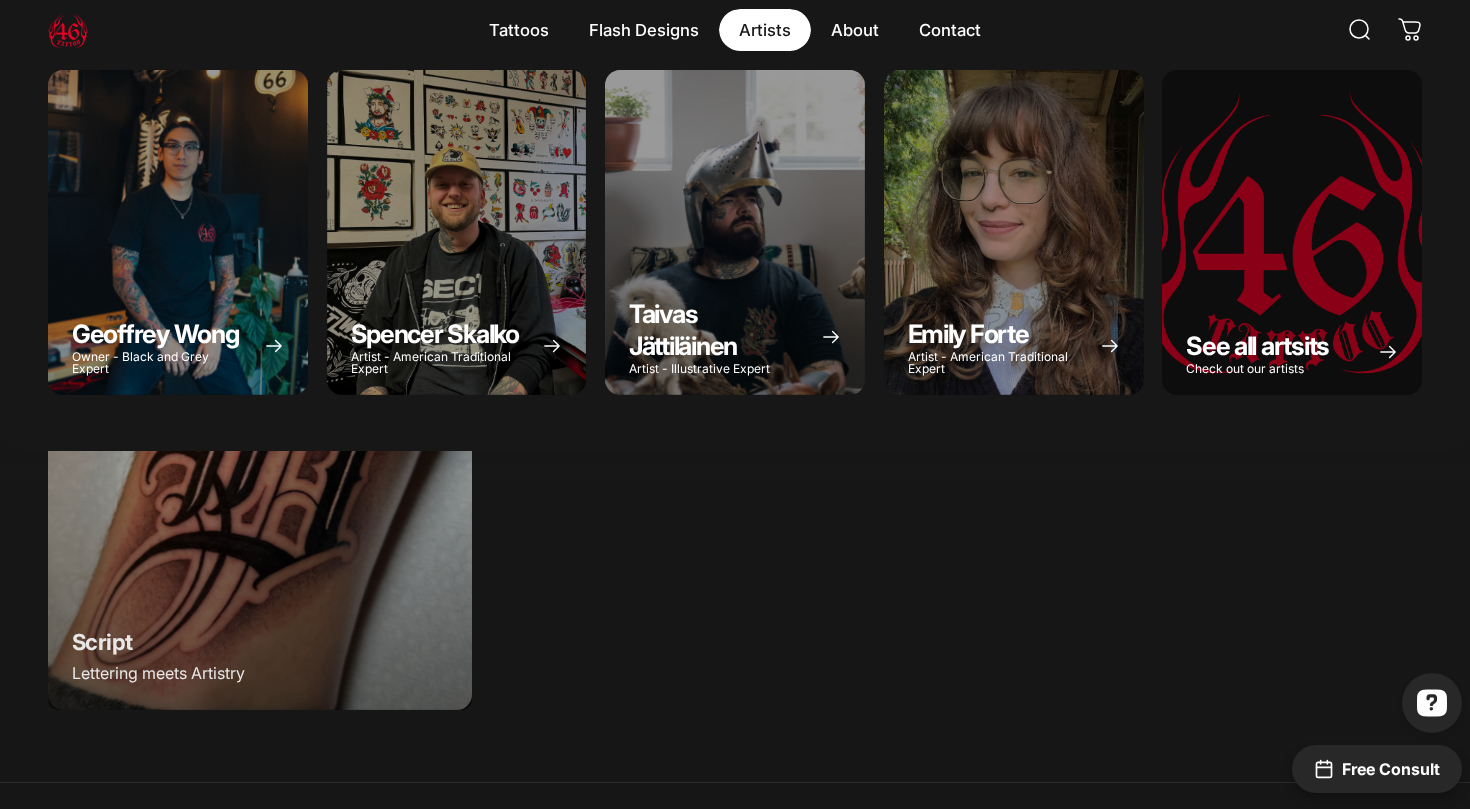 click on "Artists Artists" at bounding box center [519, 30] 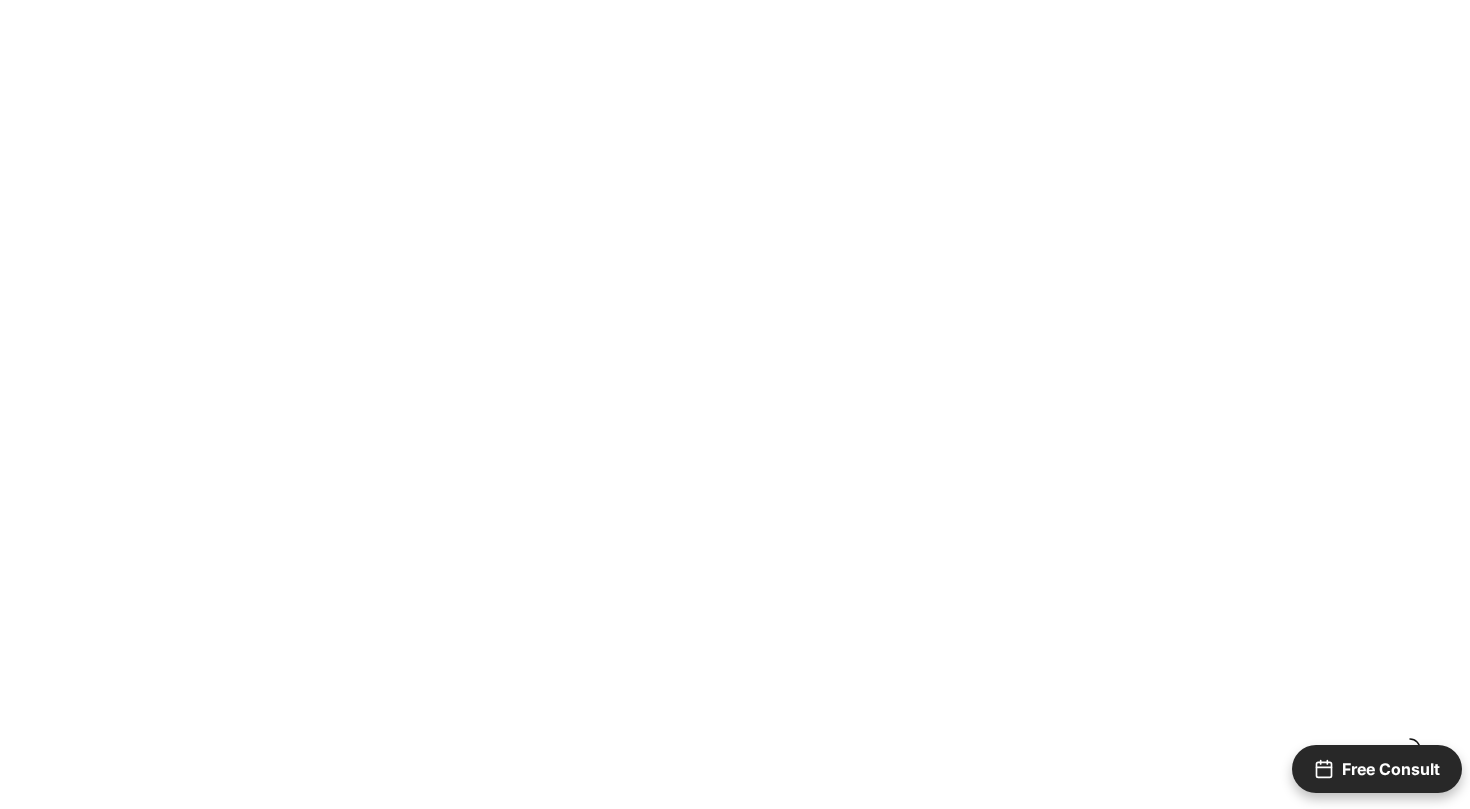 scroll, scrollTop: 0, scrollLeft: 0, axis: both 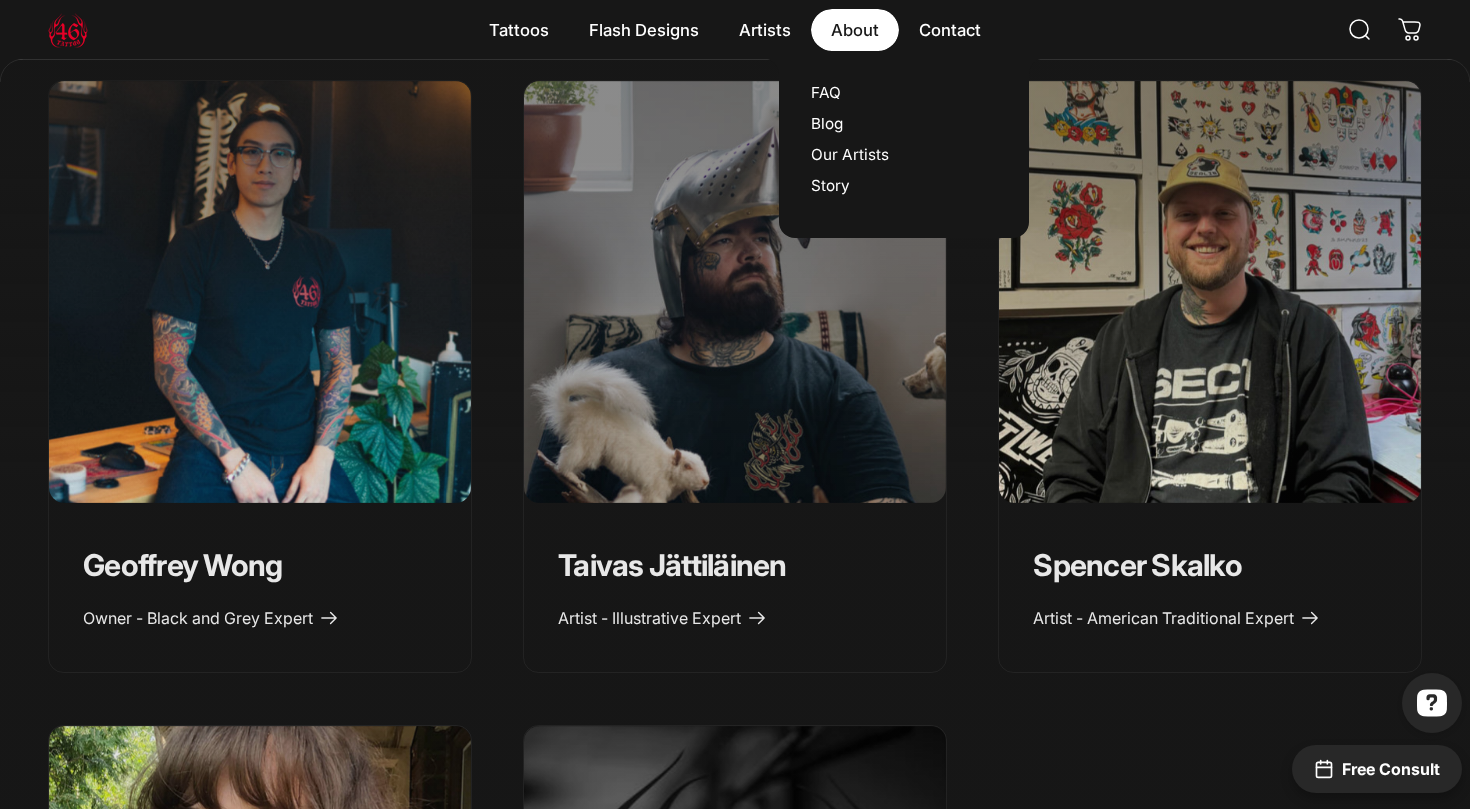 click on "About About" at bounding box center (519, 30) 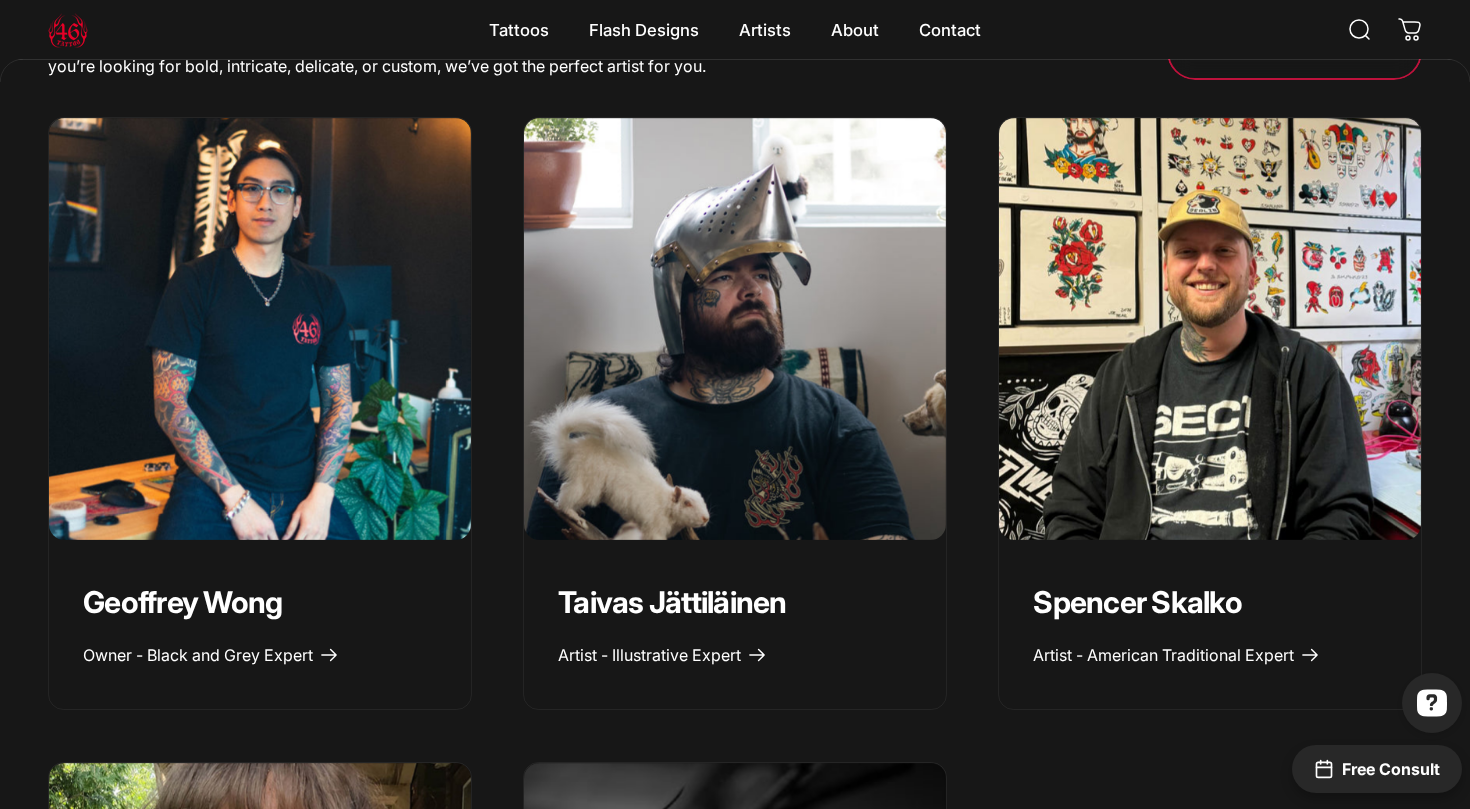 scroll, scrollTop: 846, scrollLeft: 0, axis: vertical 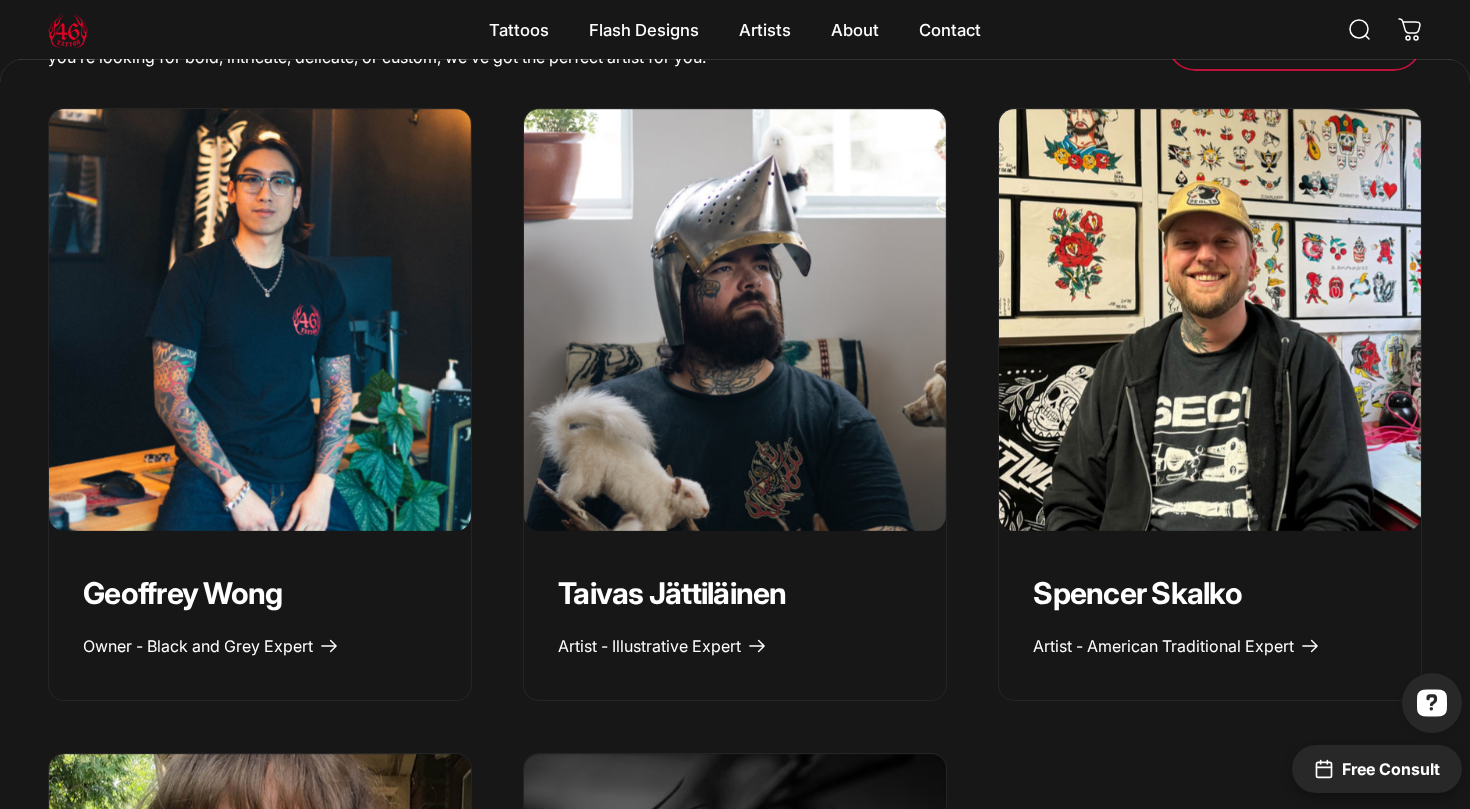 click on "Geoffrey Wong" at bounding box center (260, 594) 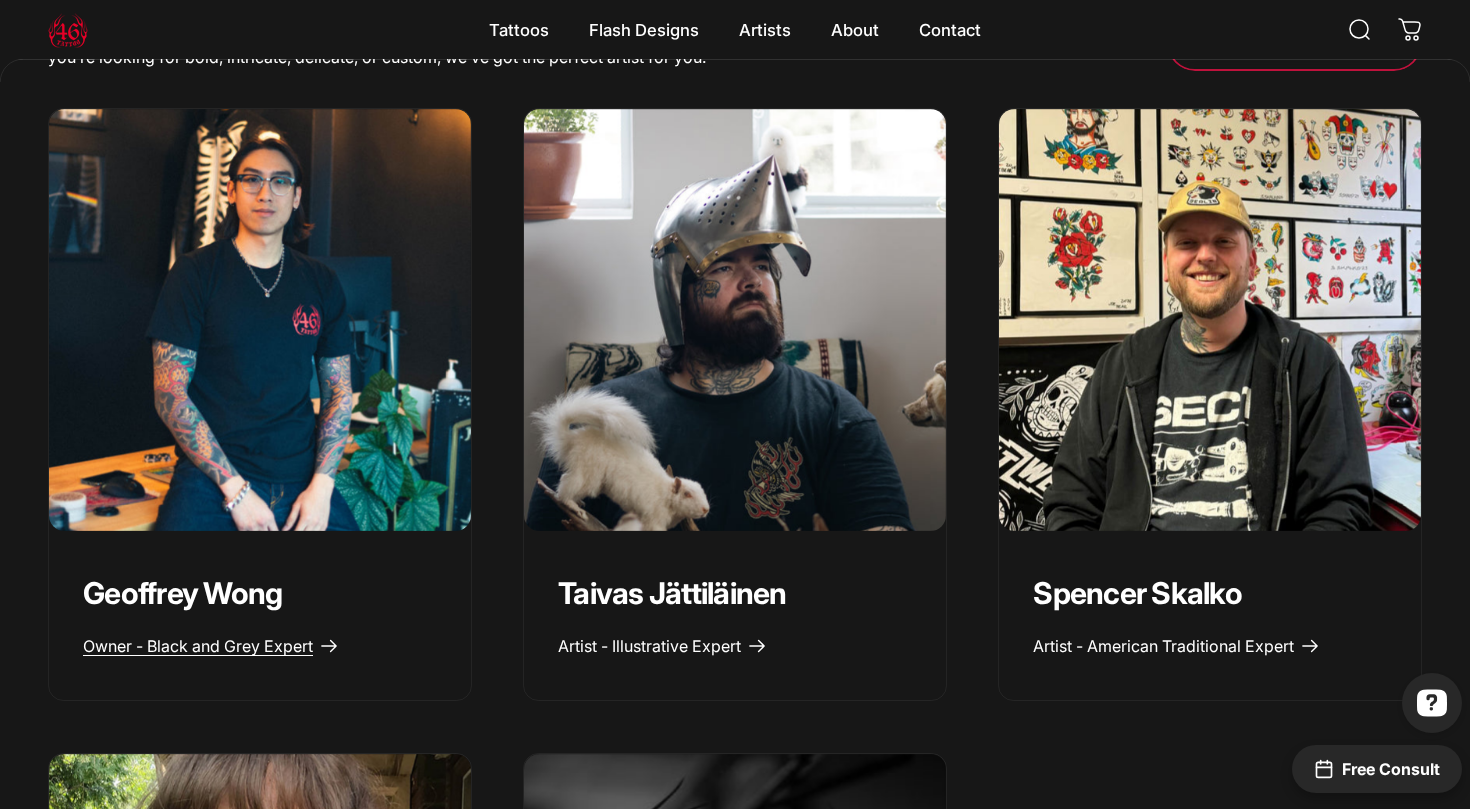 click on "Owner - Black and Grey Expert" at bounding box center [198, 646] 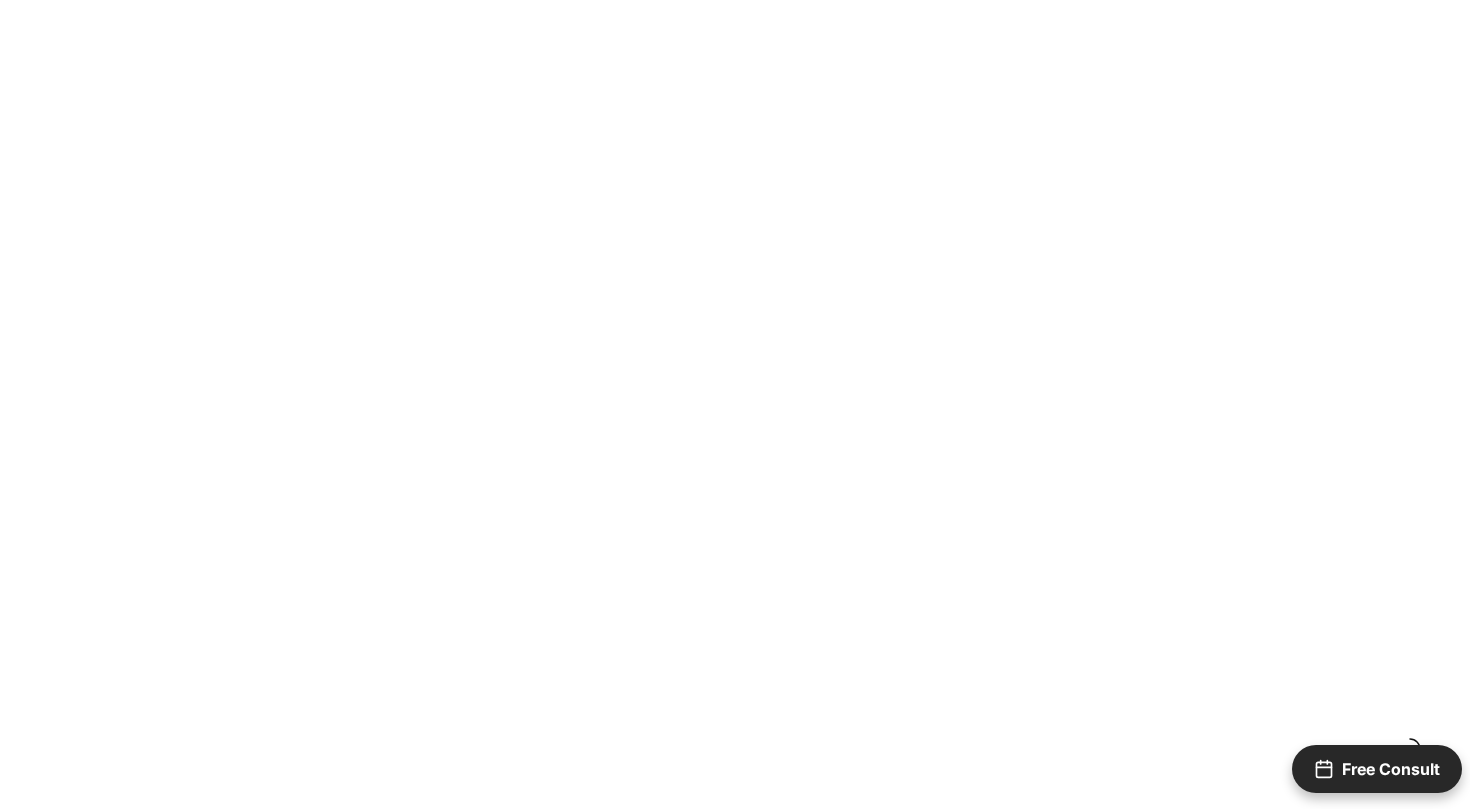 scroll, scrollTop: 0, scrollLeft: 0, axis: both 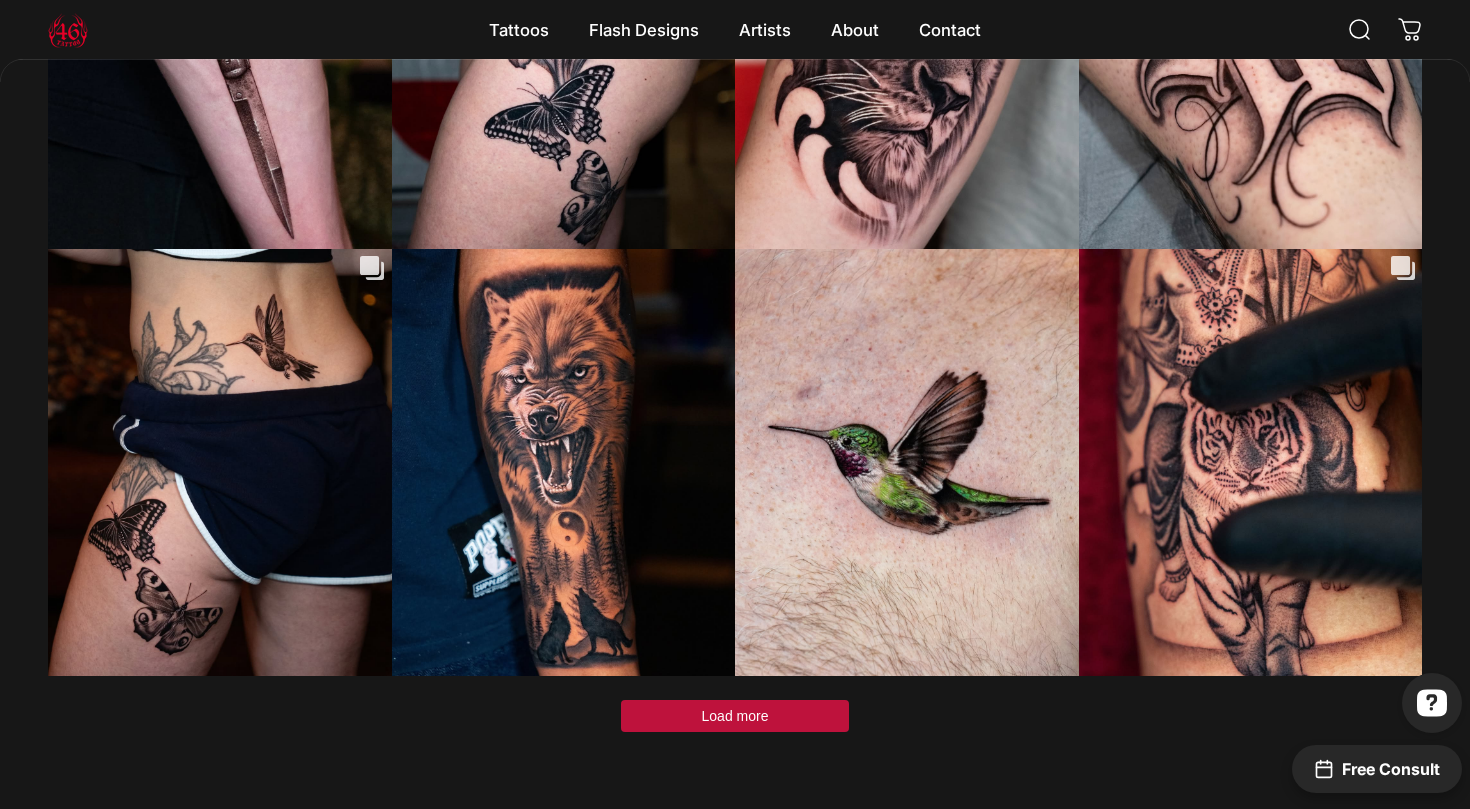 click on "Load more" at bounding box center (735, 716) 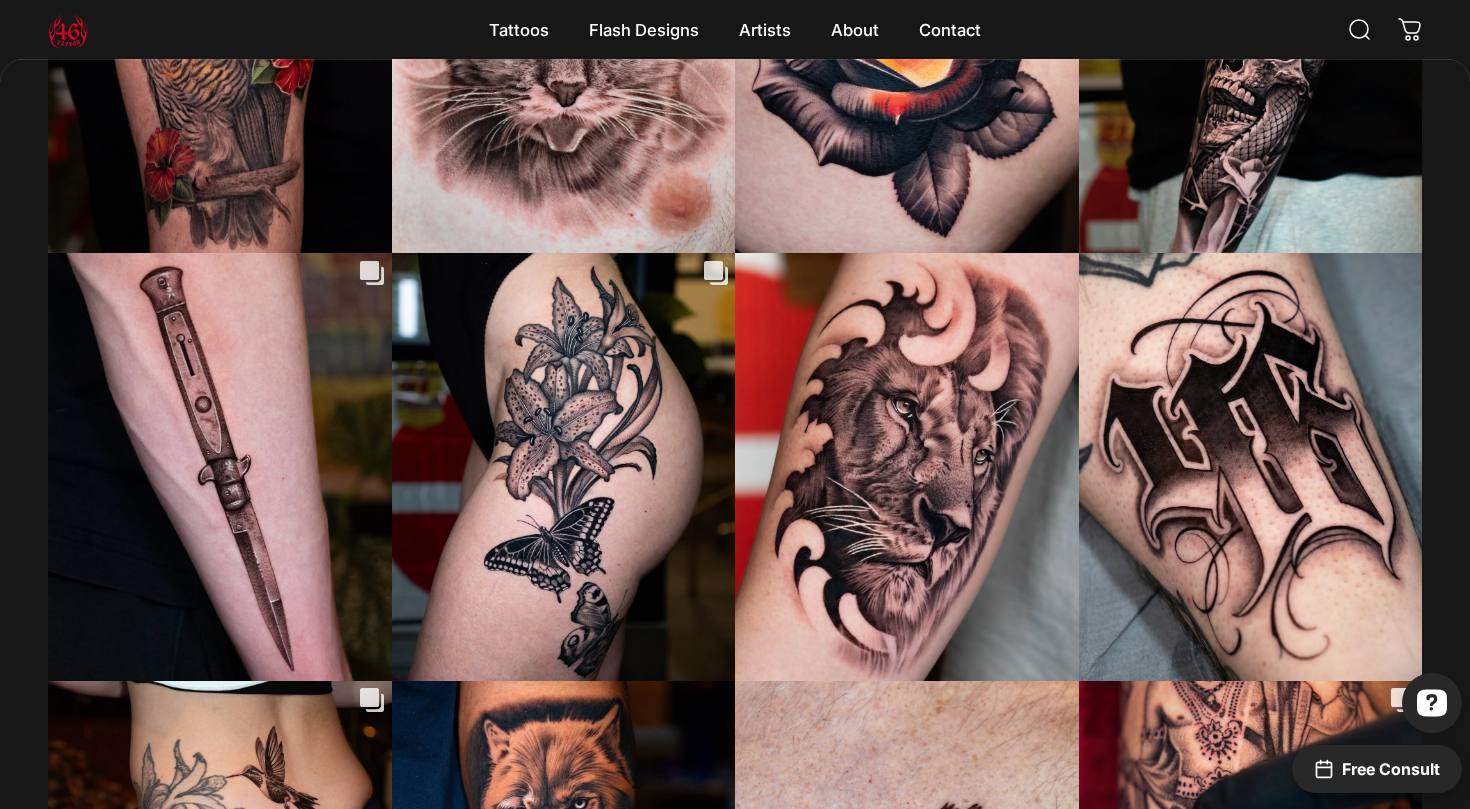 scroll, scrollTop: 5743, scrollLeft: 0, axis: vertical 